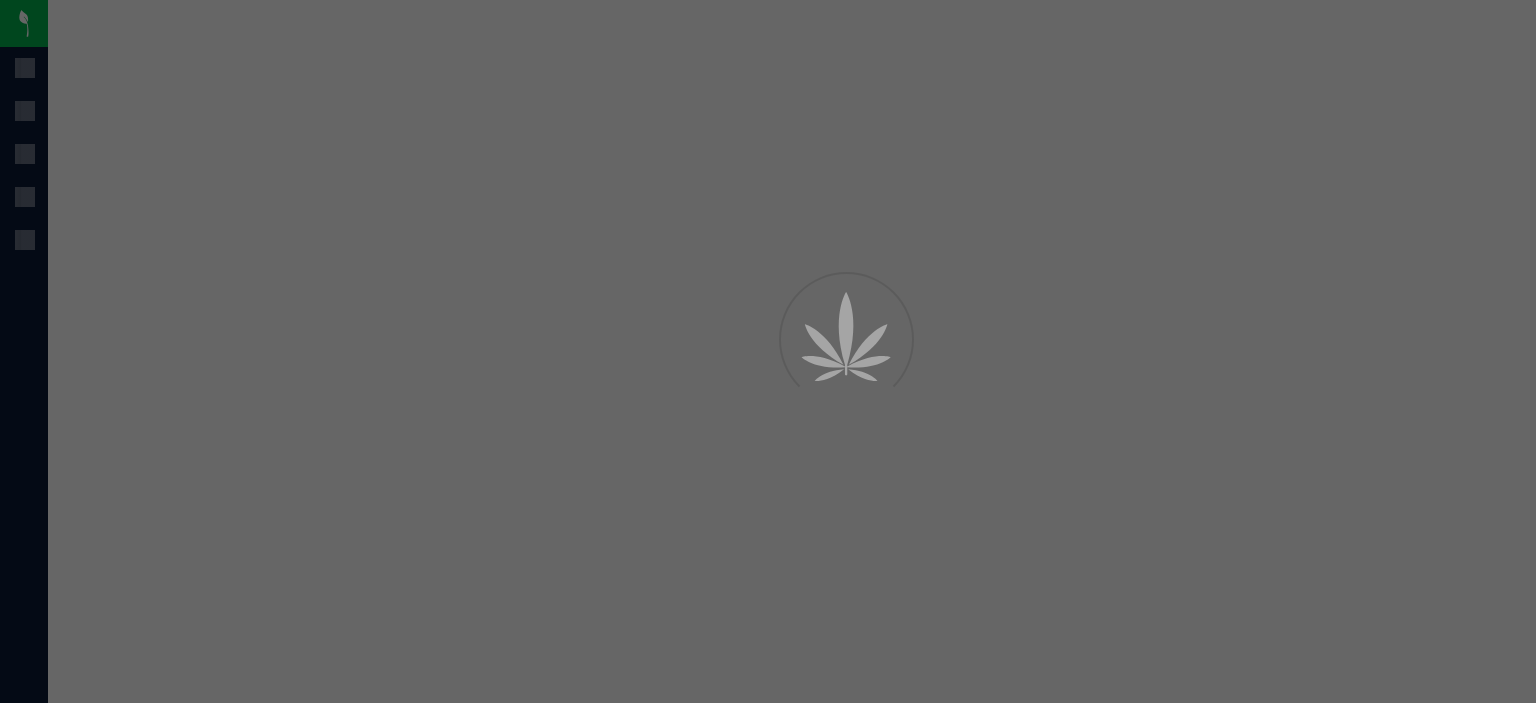 scroll, scrollTop: 0, scrollLeft: 0, axis: both 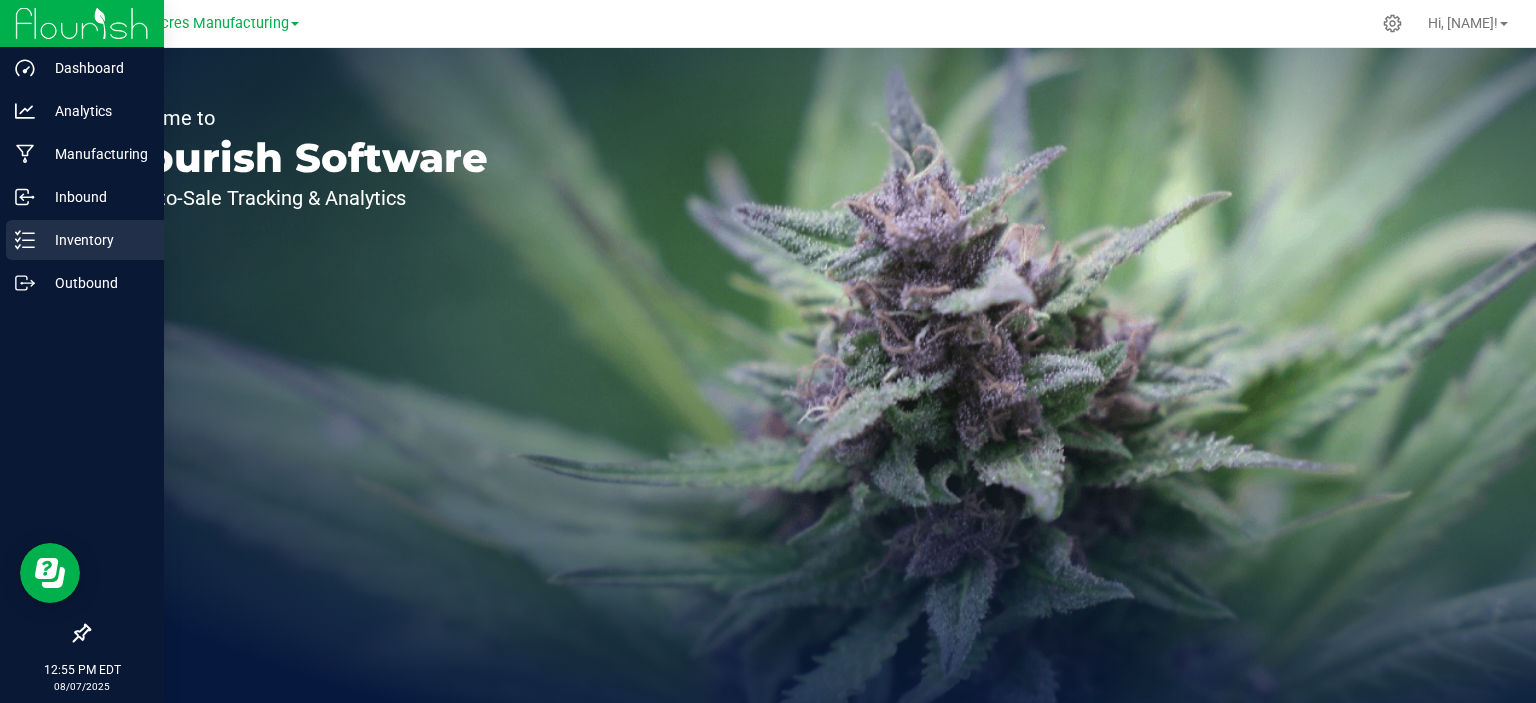 click on "Inventory" at bounding box center (95, 240) 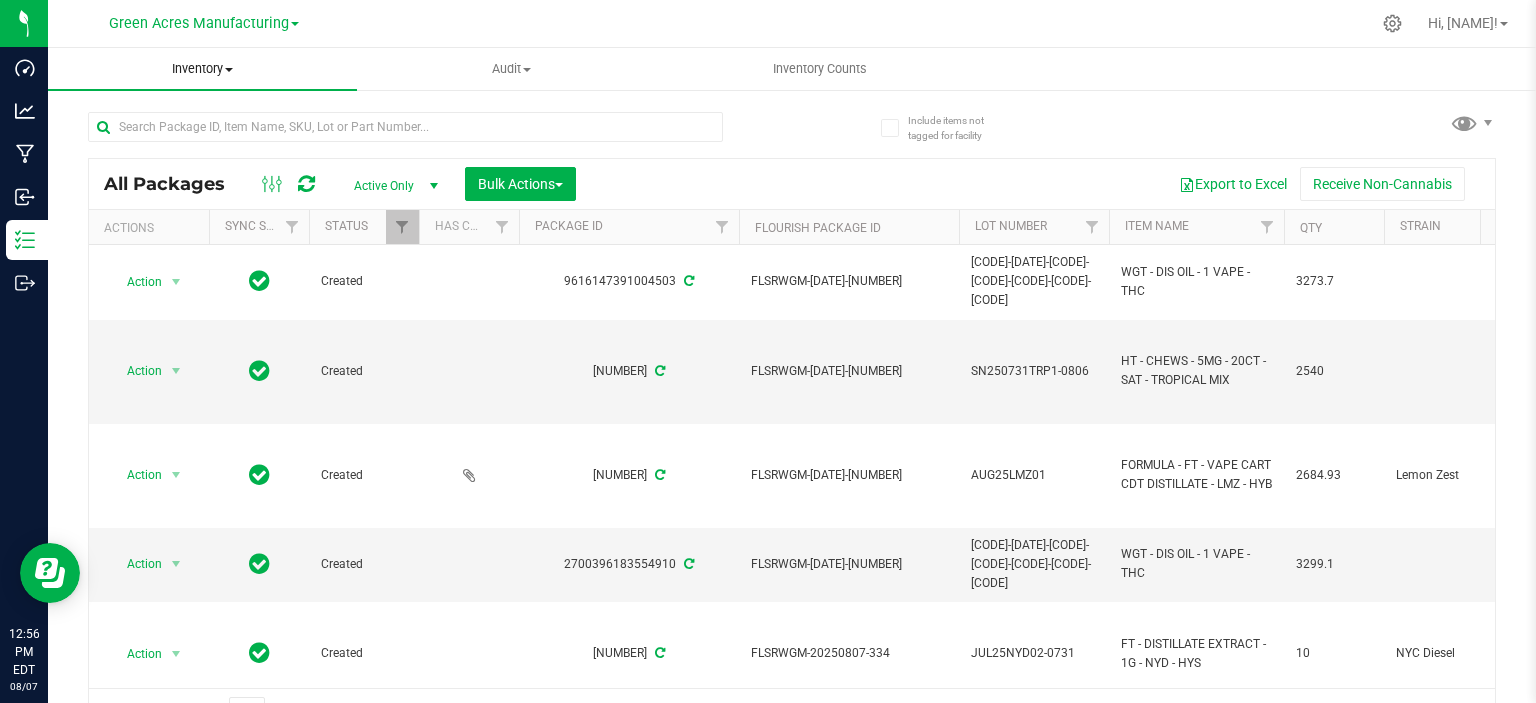click on "Inventory" at bounding box center (202, 69) 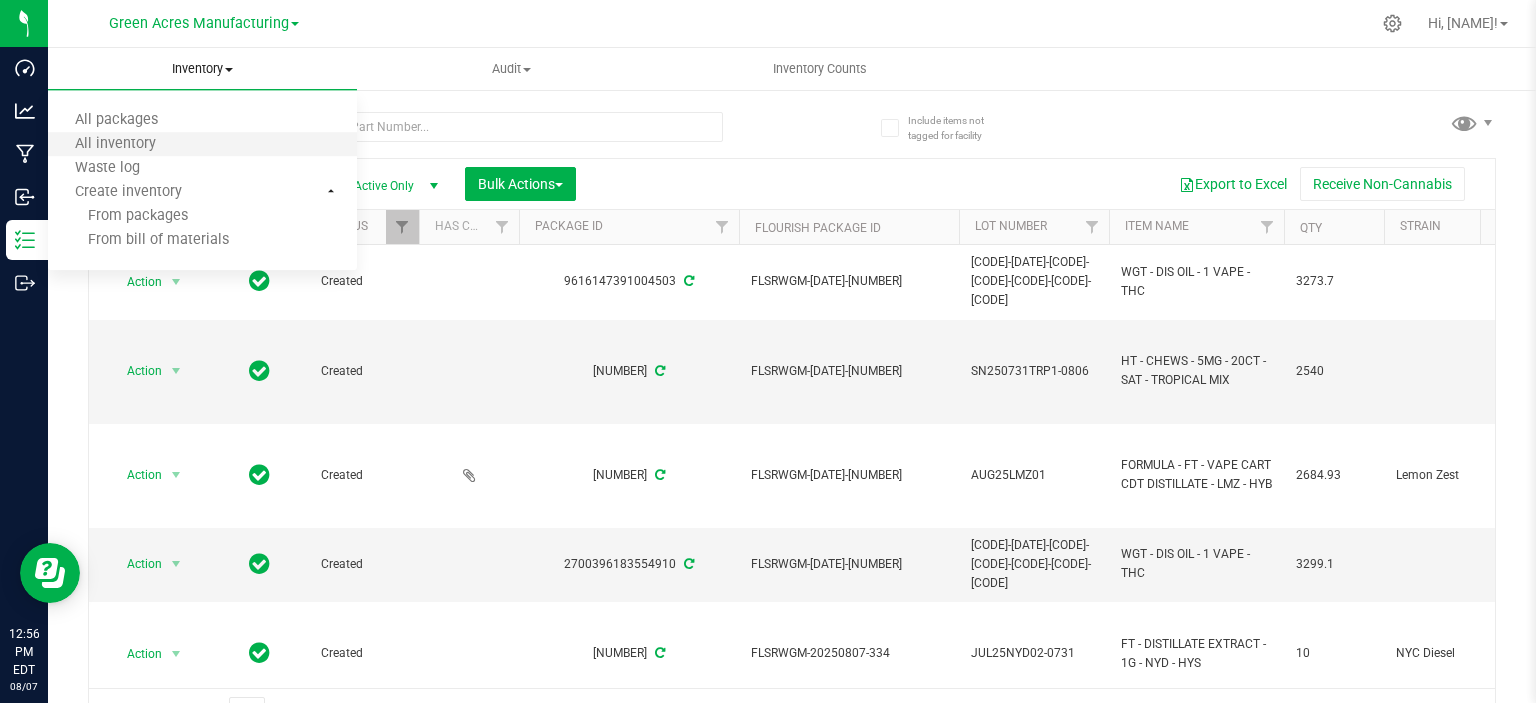 click on "All inventory" at bounding box center [202, 145] 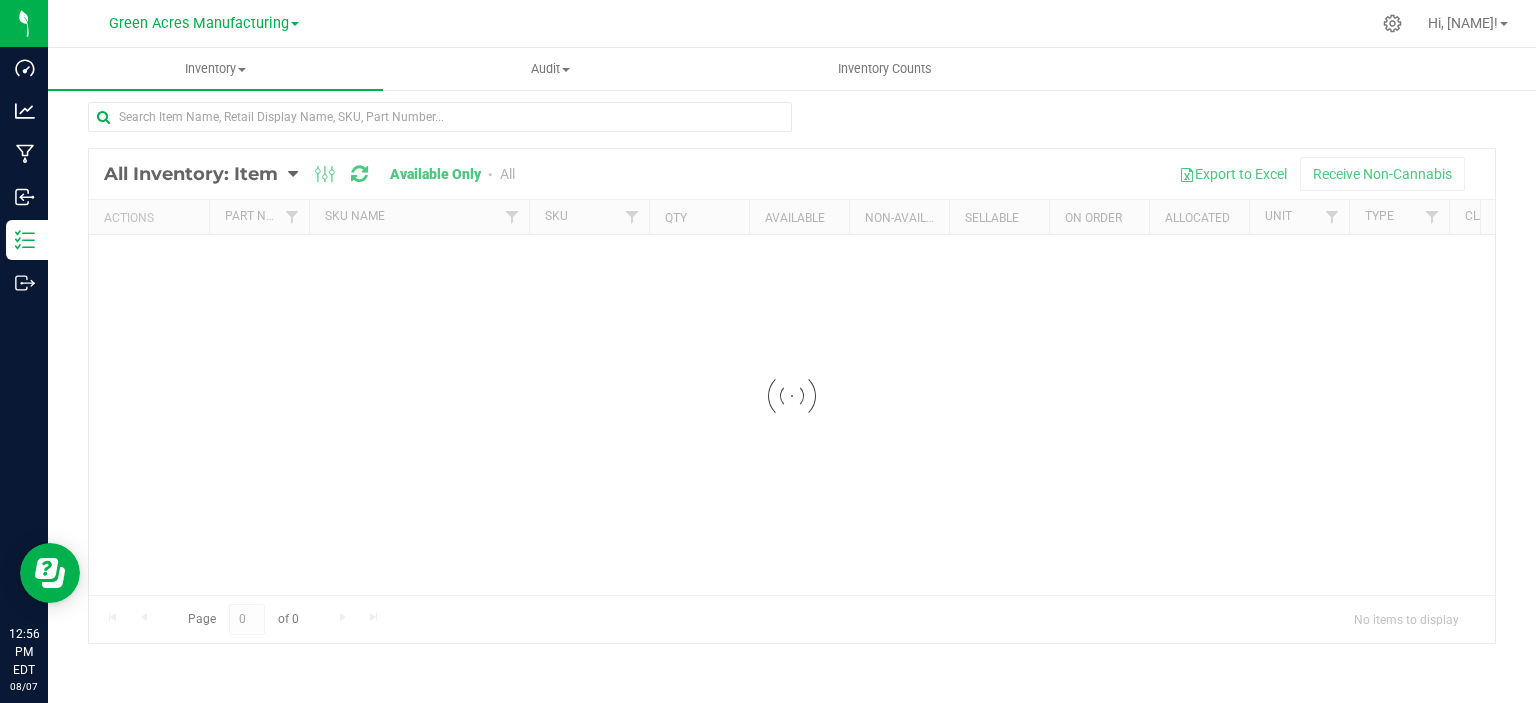 scroll, scrollTop: 9, scrollLeft: 0, axis: vertical 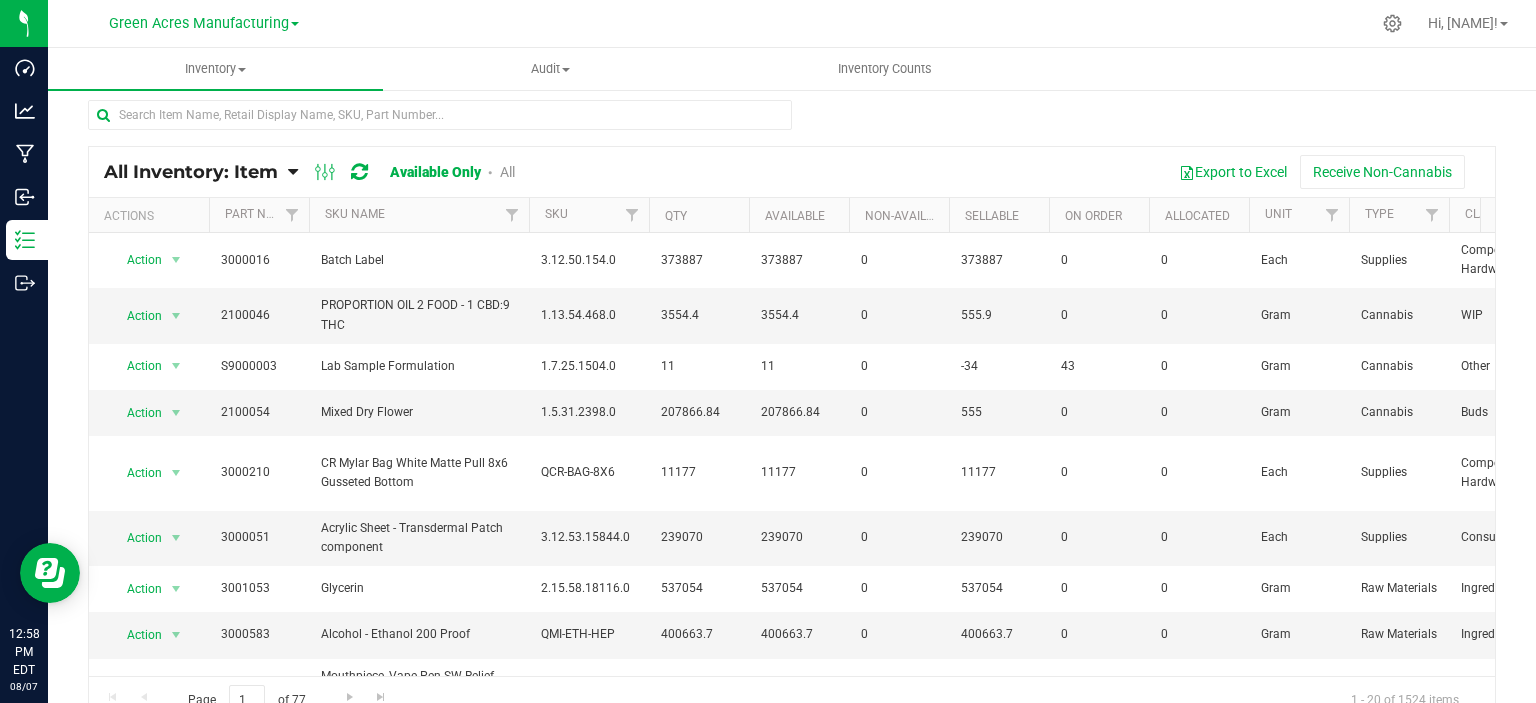 click on "All Inventory: Item" at bounding box center (191, 172) 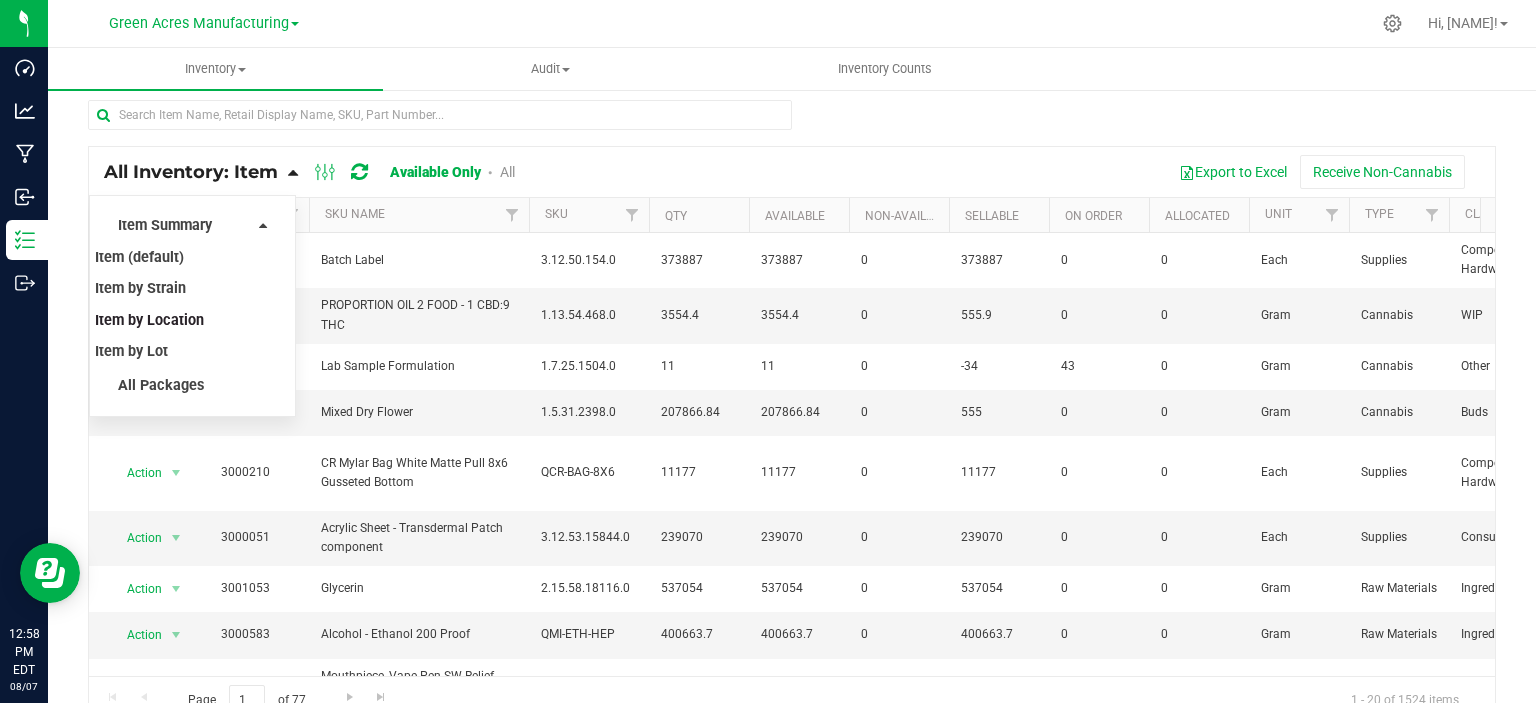 click on "Item by Location" at bounding box center (149, 320) 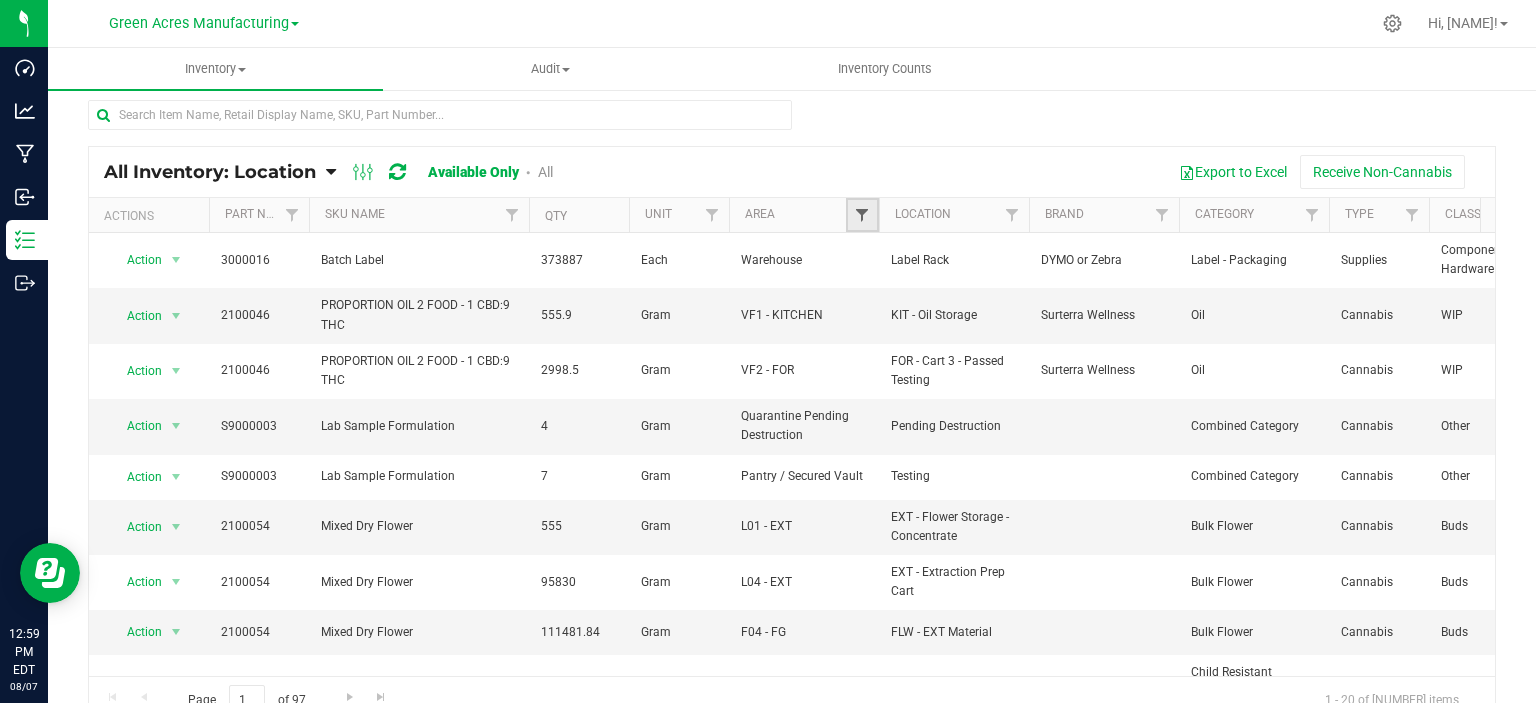 click at bounding box center (862, 215) 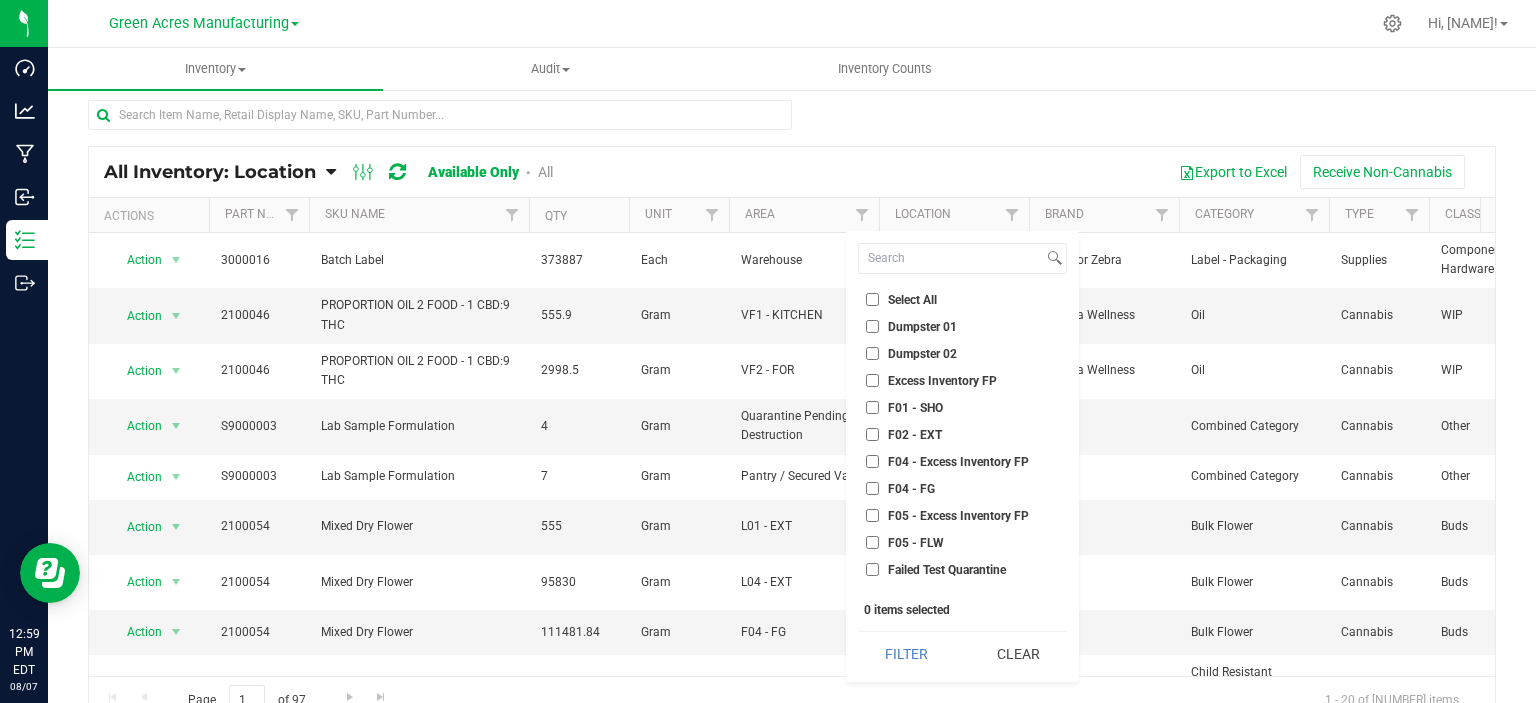 click on "Select All" at bounding box center [962, 299] 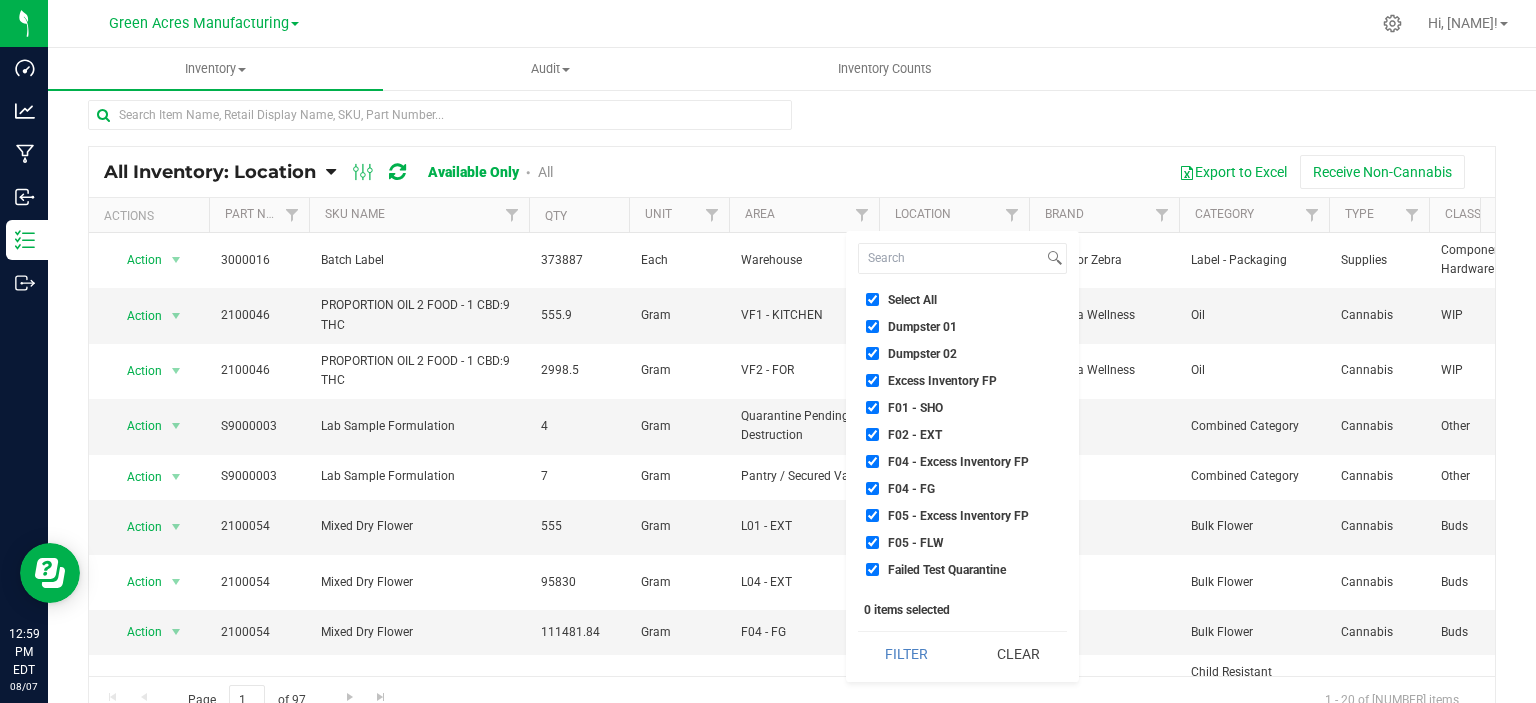 checkbox on "true" 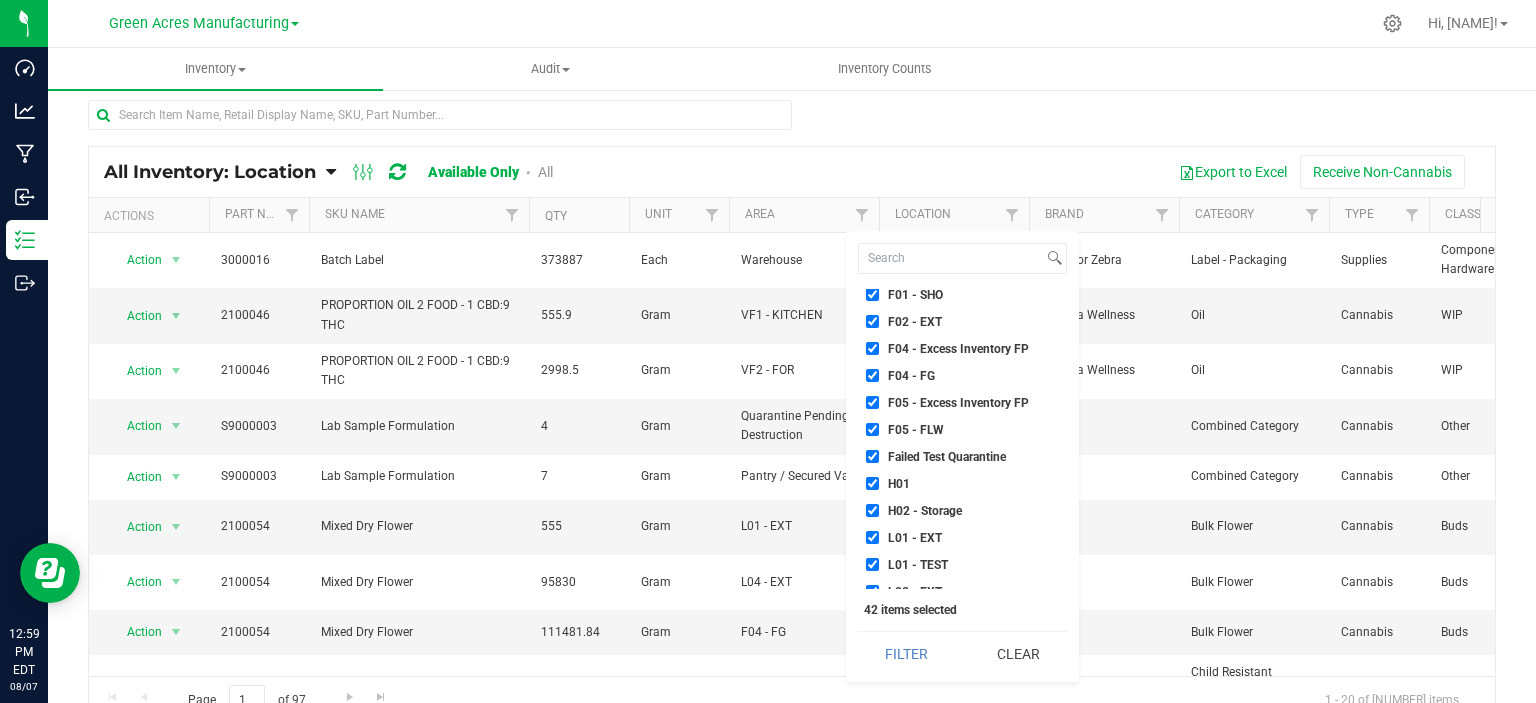 scroll, scrollTop: 200, scrollLeft: 0, axis: vertical 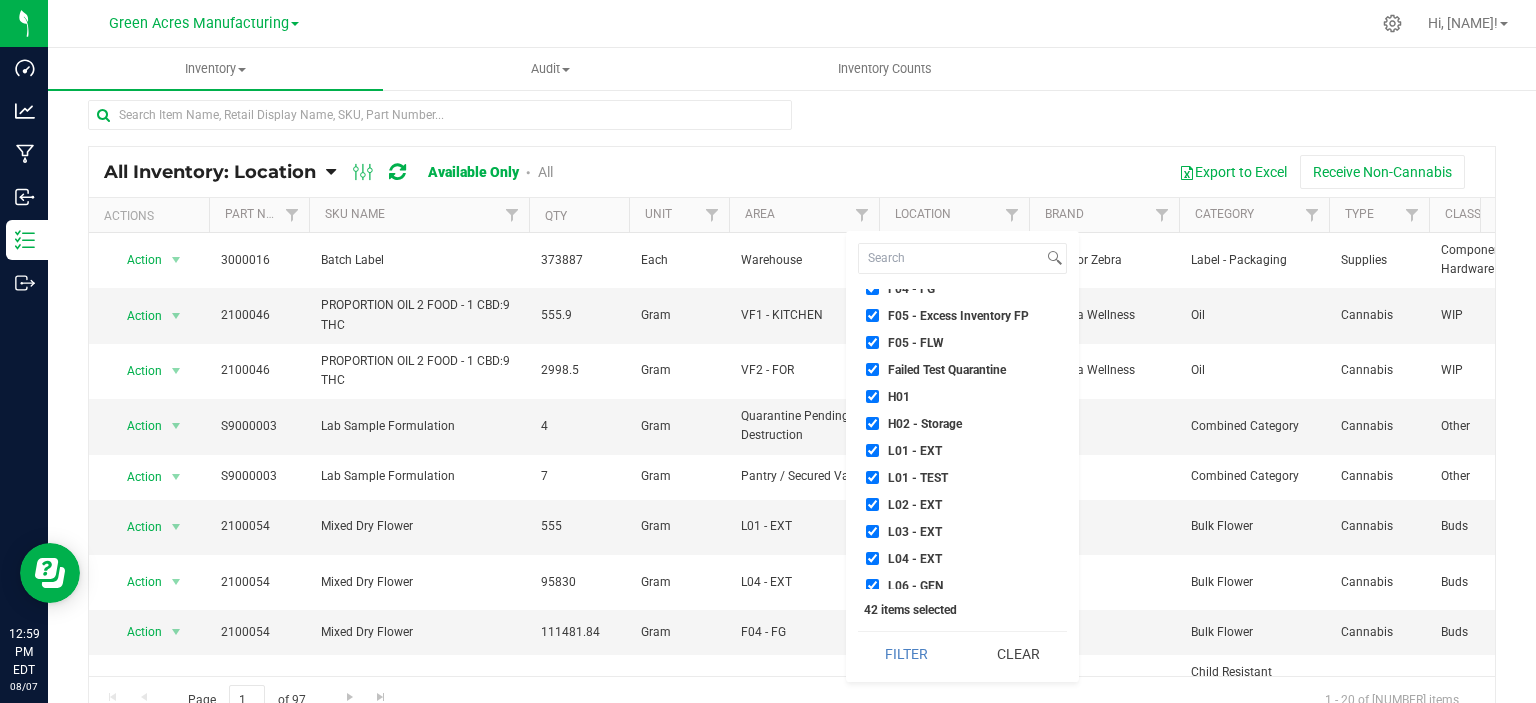 click on "Failed Test Quarantine" at bounding box center (947, 370) 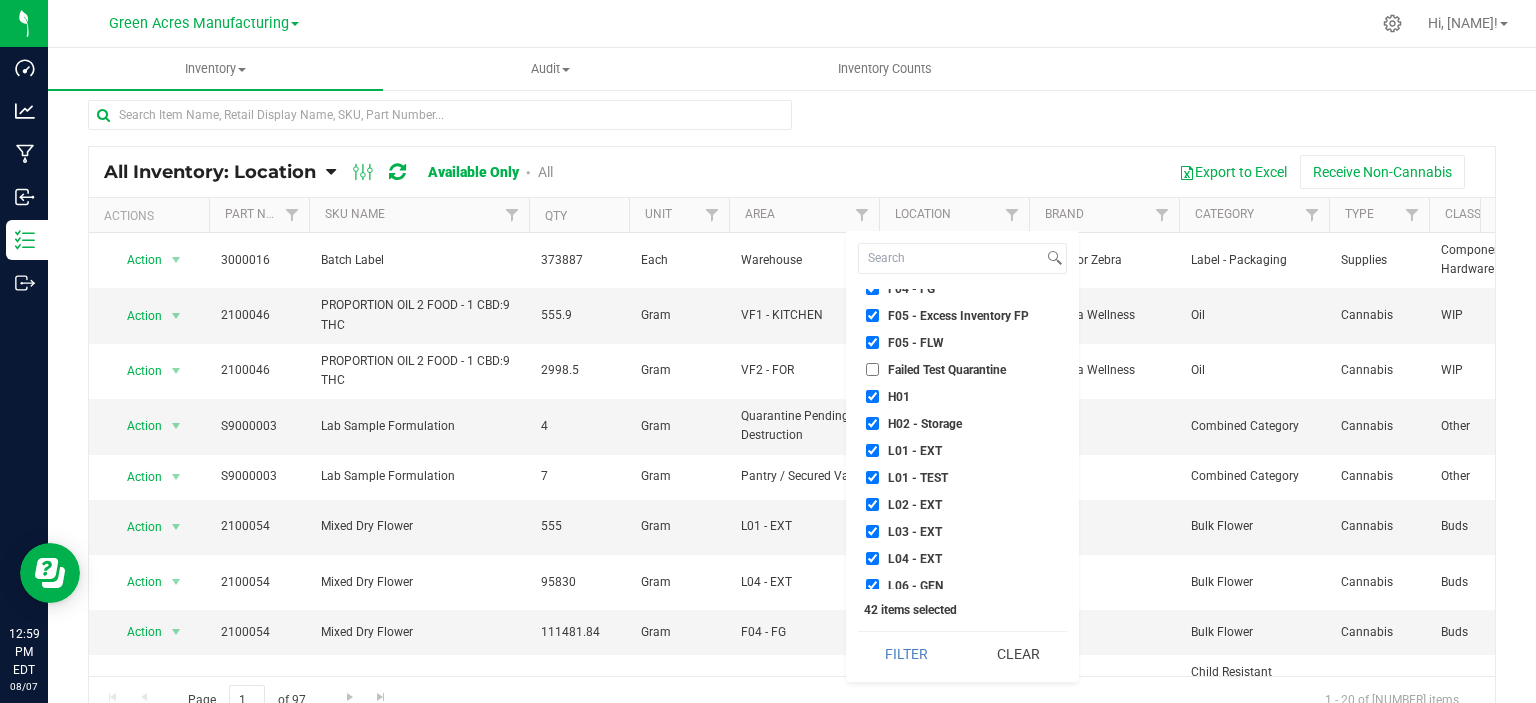 checkbox on "false" 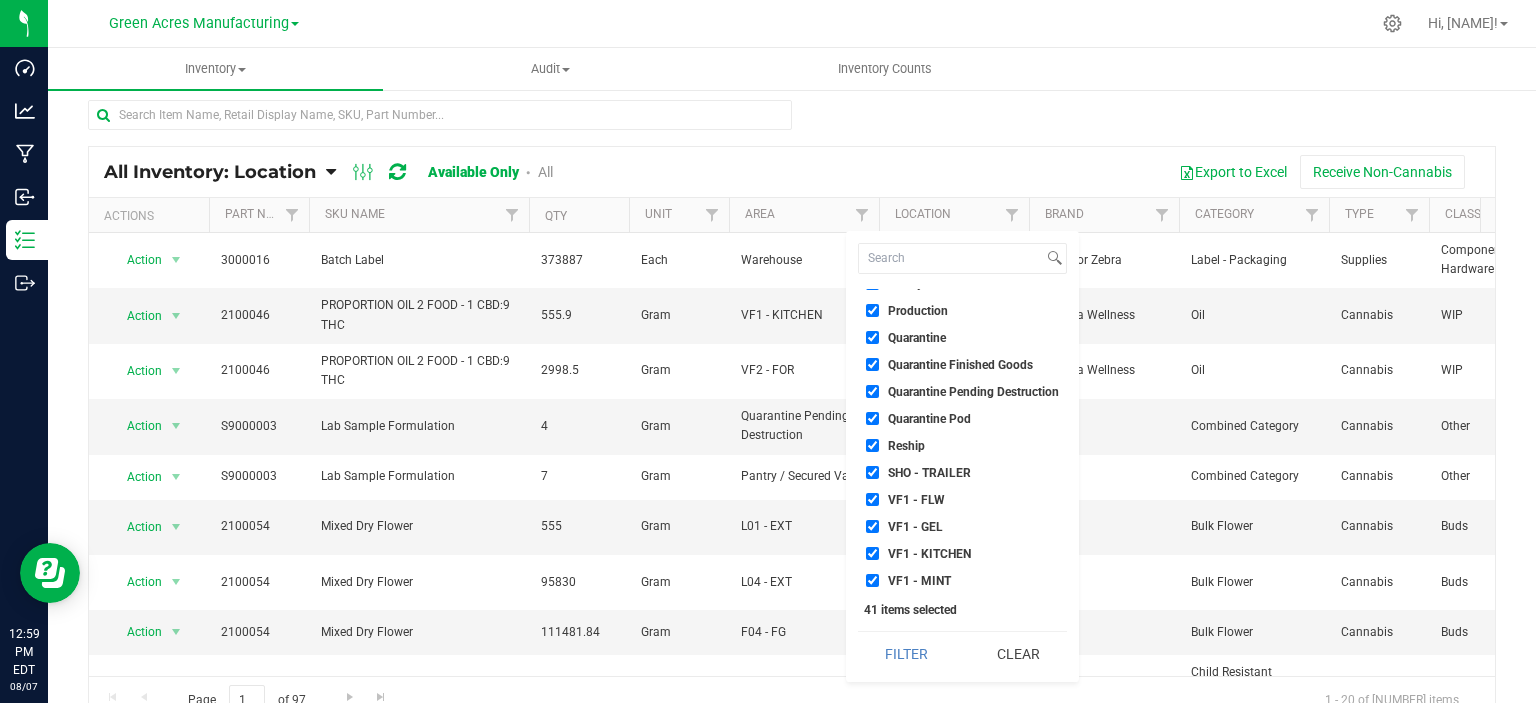 scroll, scrollTop: 600, scrollLeft: 0, axis: vertical 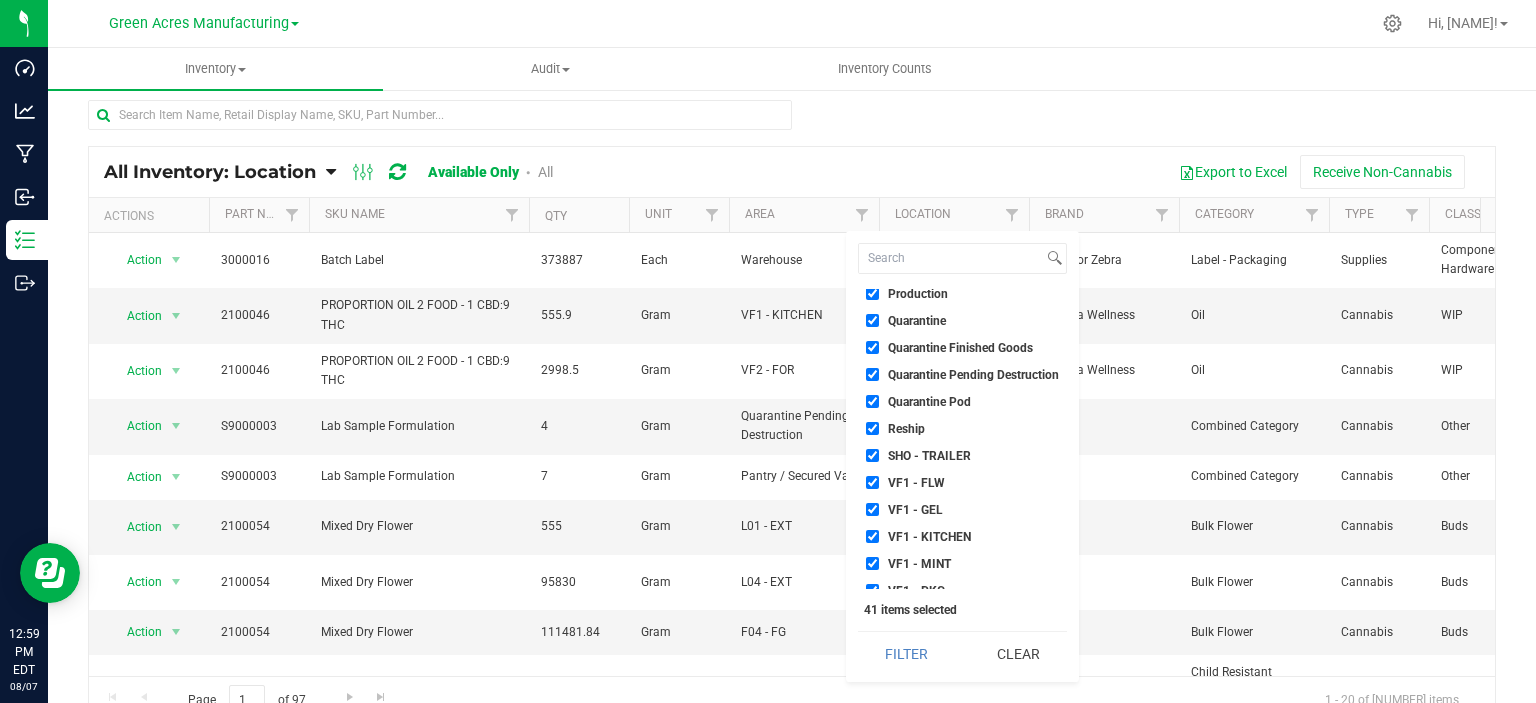 click on "Quarantine" at bounding box center [917, 321] 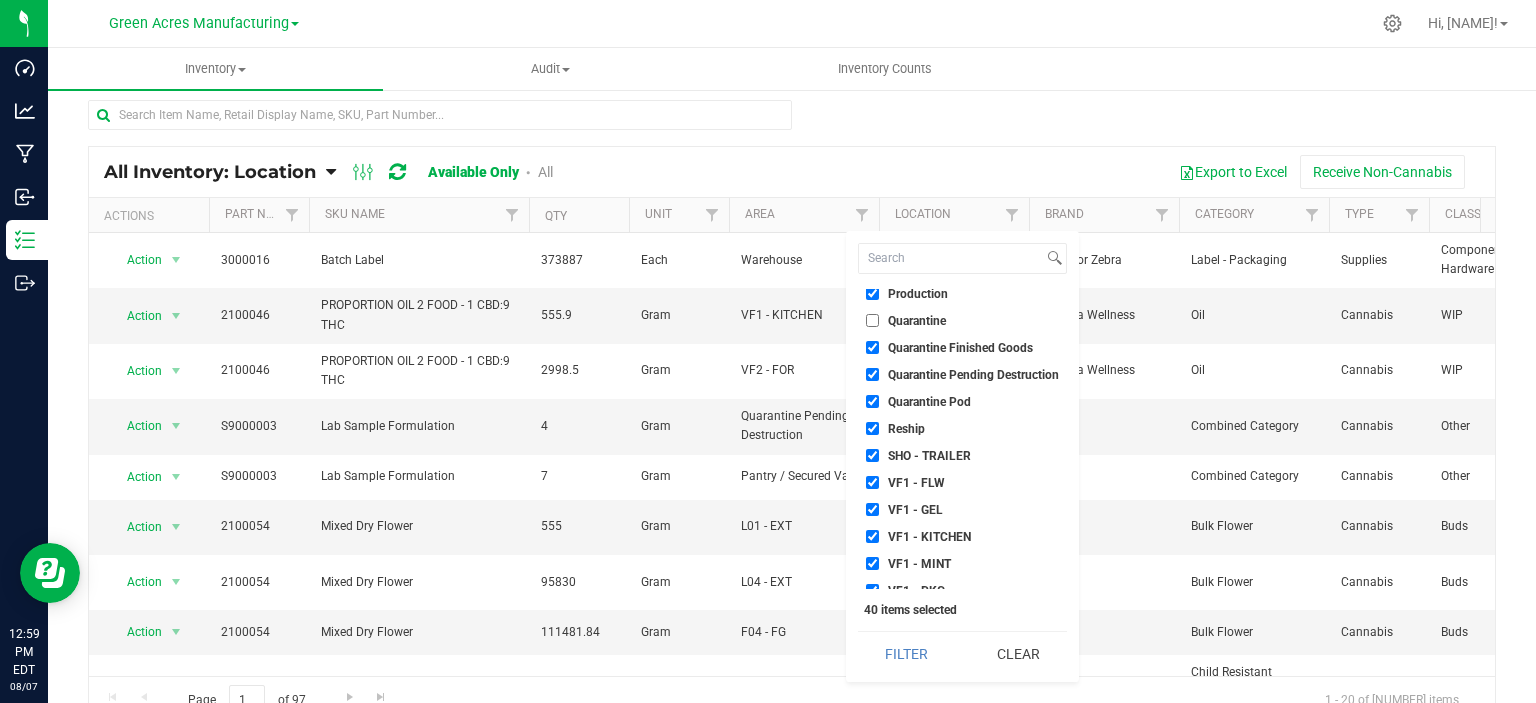 click on "Select All Dumpster 01 Dumpster 02 Excess Inventory FP F01 - SHO F02 - EXT F04 - Excess Inventory FP F04 - FG F05 - Excess Inventory FP F05 - FLW Failed Test Quarantine H01 H02 - Storage L01 - EXT L01 - TEST L02 - EXT L03 - EXT L04 - EXT L06 - GEN Packaging Pantry Pantry / Secured Vault Production Quarantine Quarantine Finished Goods Quarantine Pending Destruction Quarantine Pod Reship SHO - TRAILER VF1 - FLW VF1 - GEL VF1 - KITCHEN VF1 - MINT VF1 - PKG VF1 - PKG 2 VF1 - RMS VF2 - FOR VF2 - H01 VF2 - MIP VF2 - P5 VF2 - P6 VF2 - WHS Warehouse" at bounding box center (962, 439) 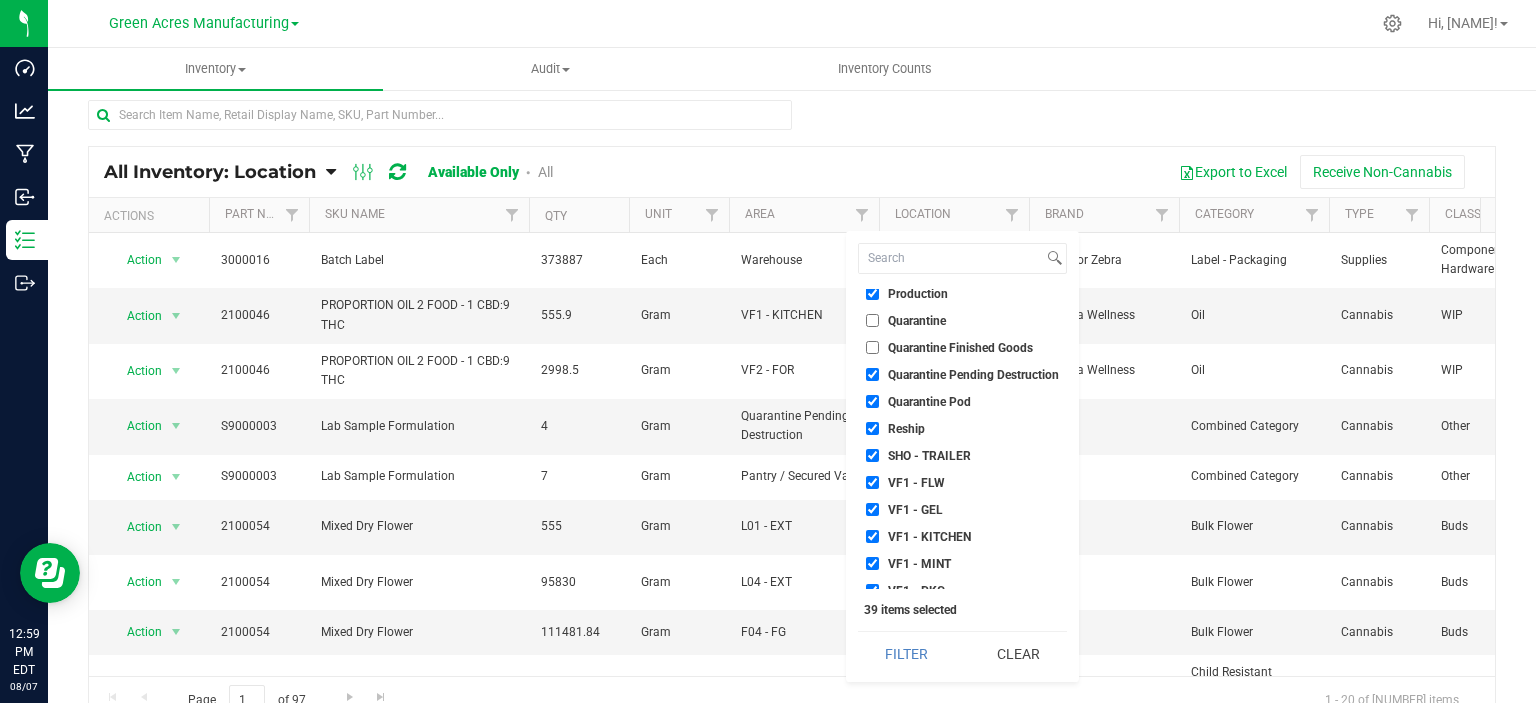 click on "Quarantine Pending Destruction" at bounding box center (973, 375) 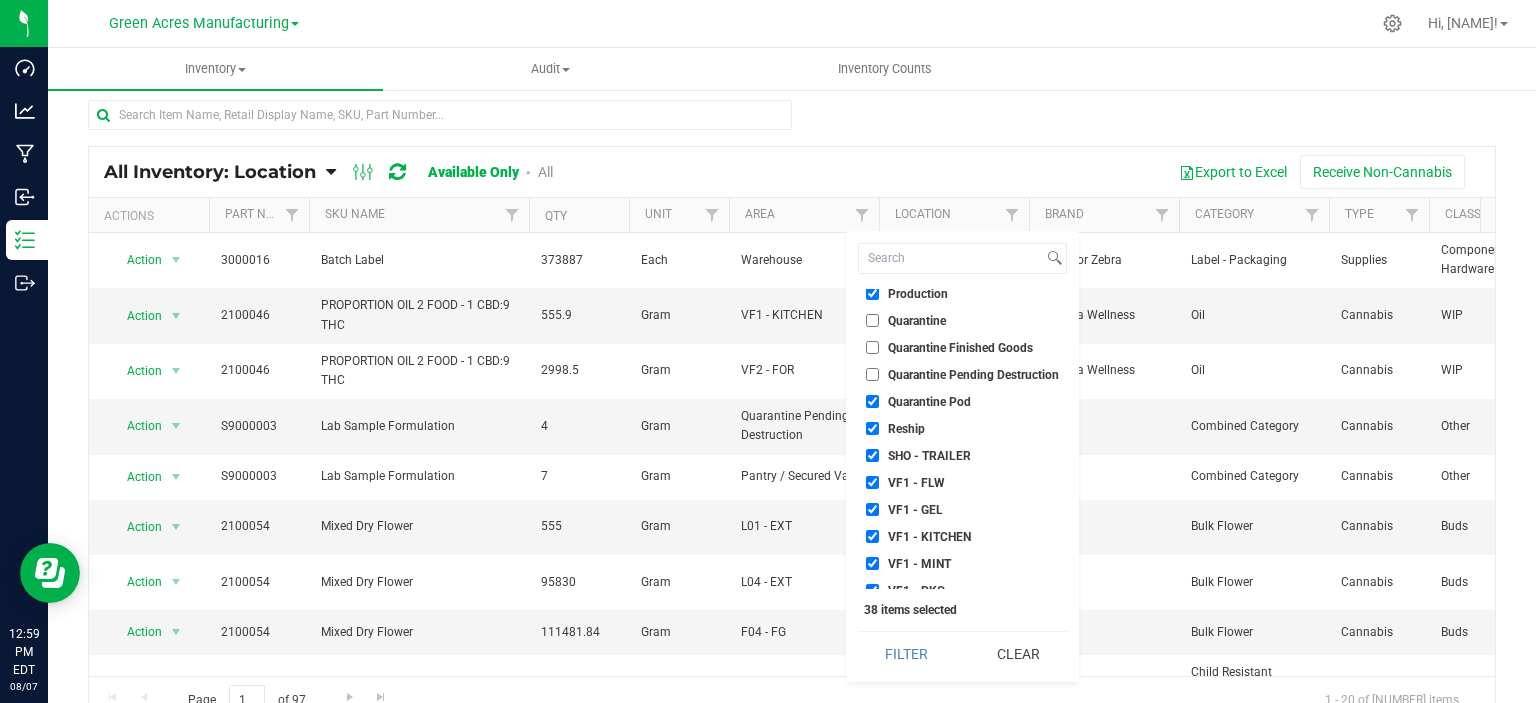 click on "Quarantine Pod" at bounding box center [962, 401] 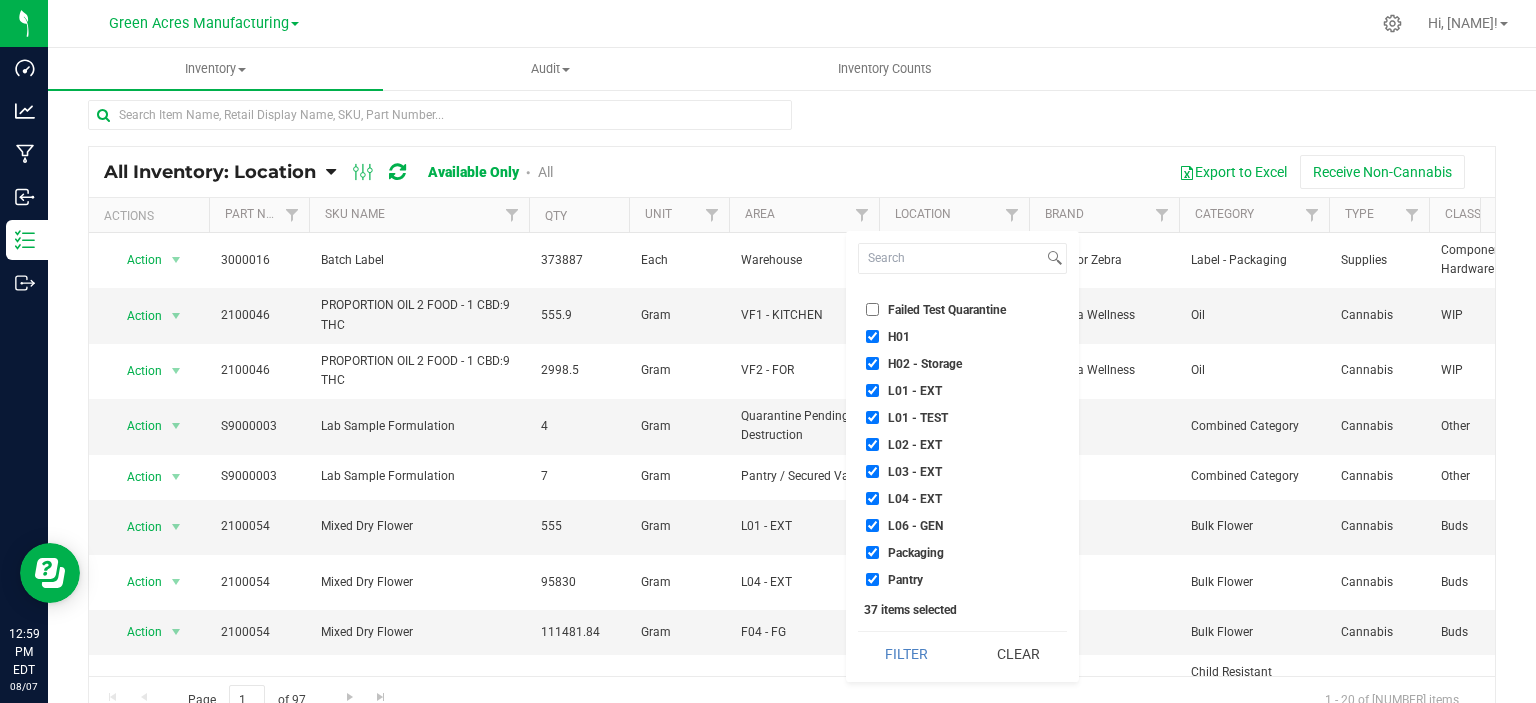 scroll, scrollTop: 255, scrollLeft: 0, axis: vertical 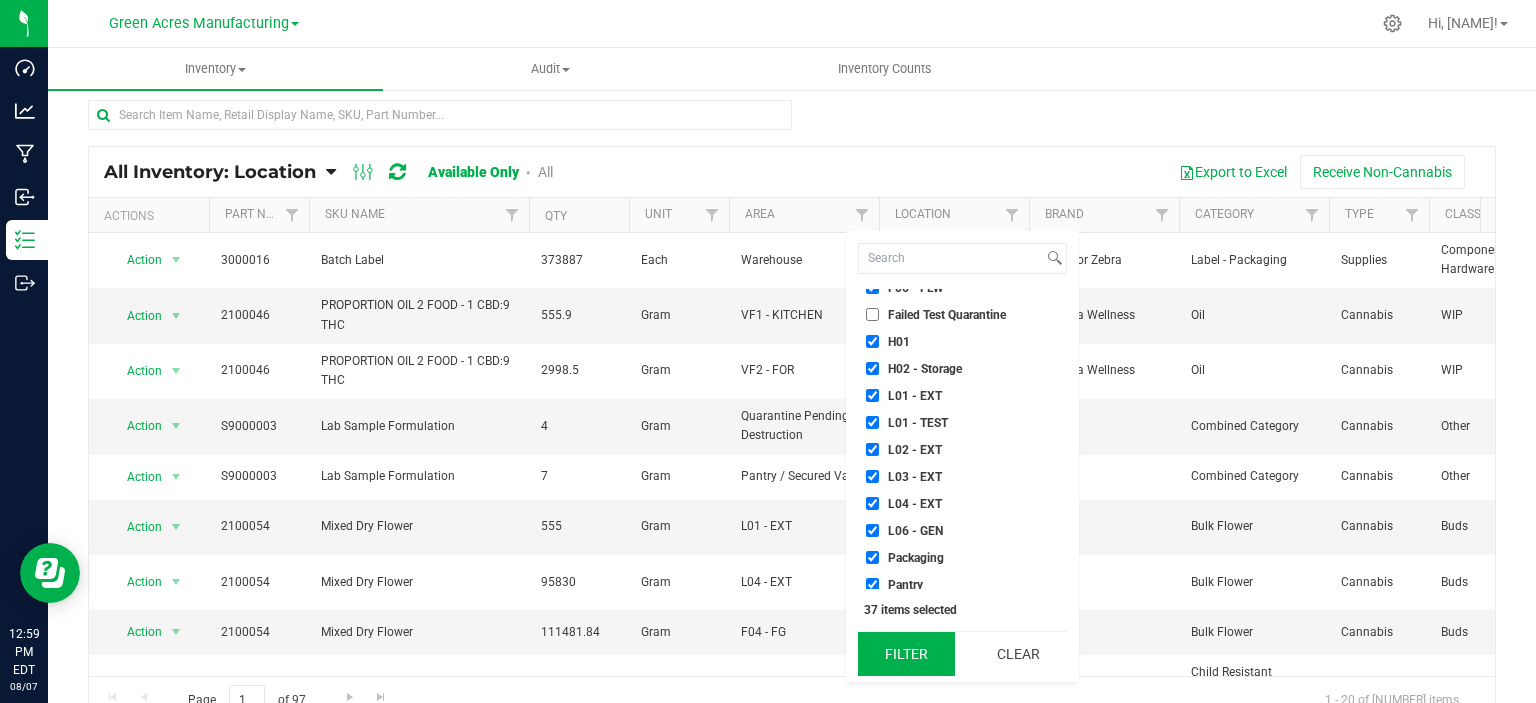 click on "Filter" at bounding box center (906, 654) 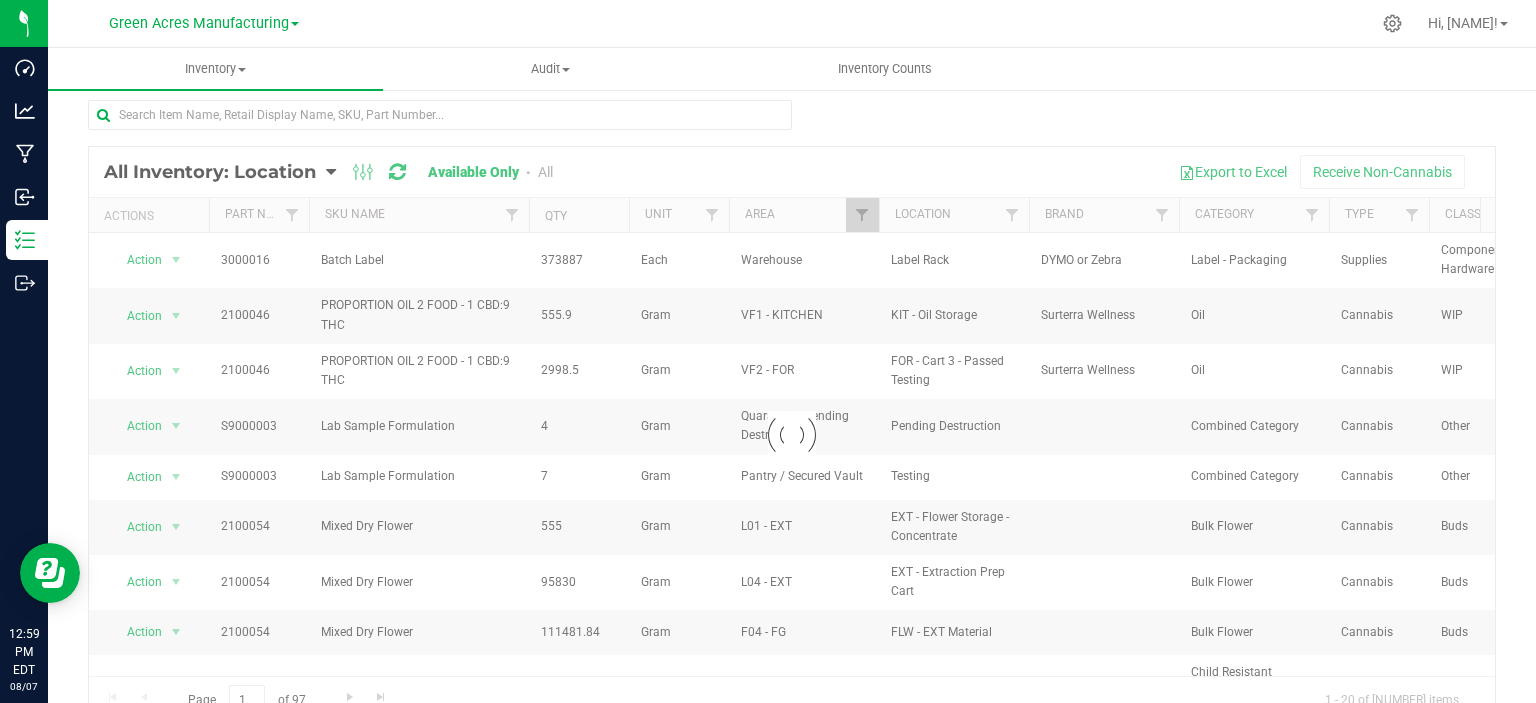 click at bounding box center [792, 435] 